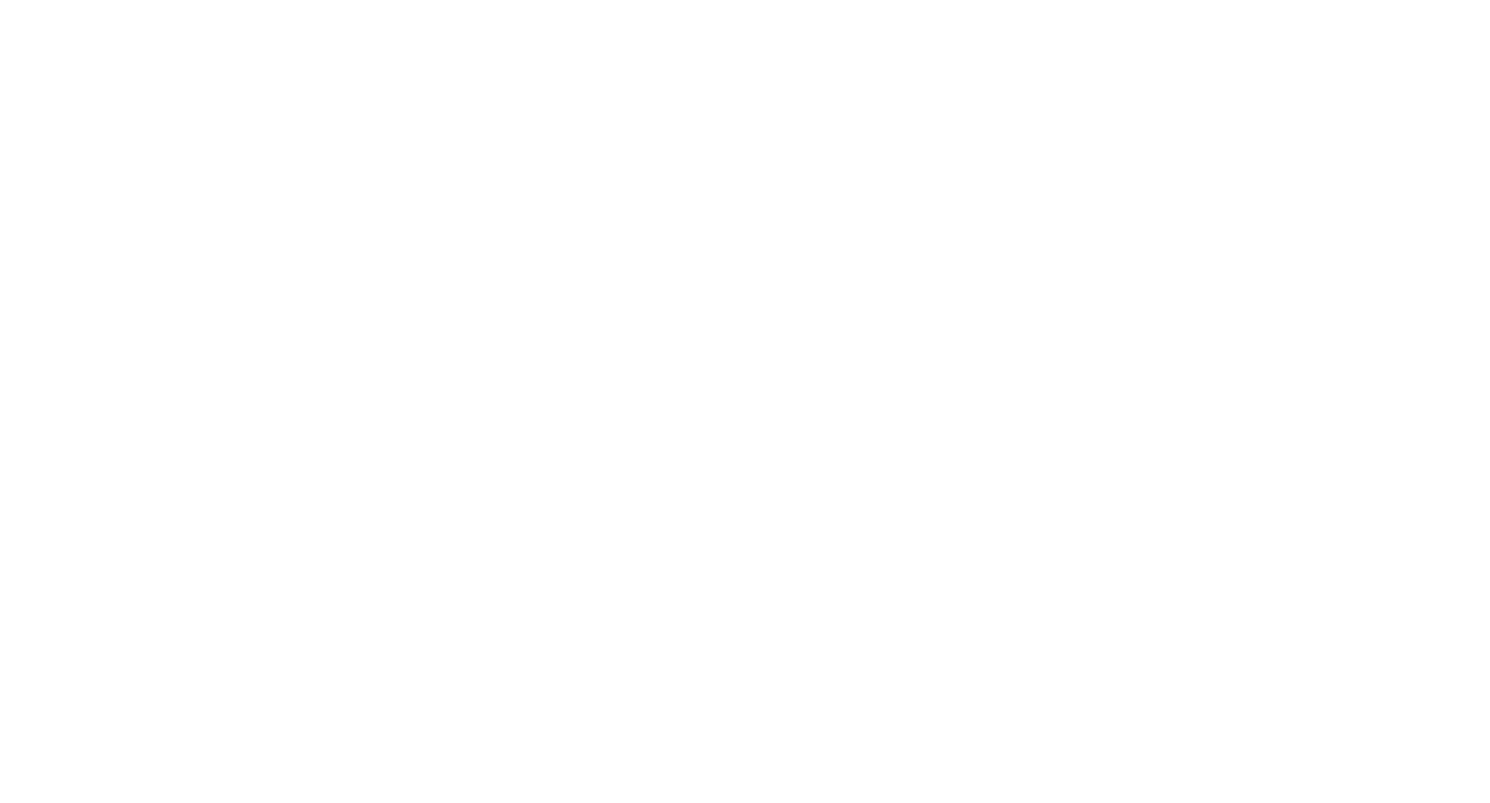 scroll, scrollTop: 0, scrollLeft: 0, axis: both 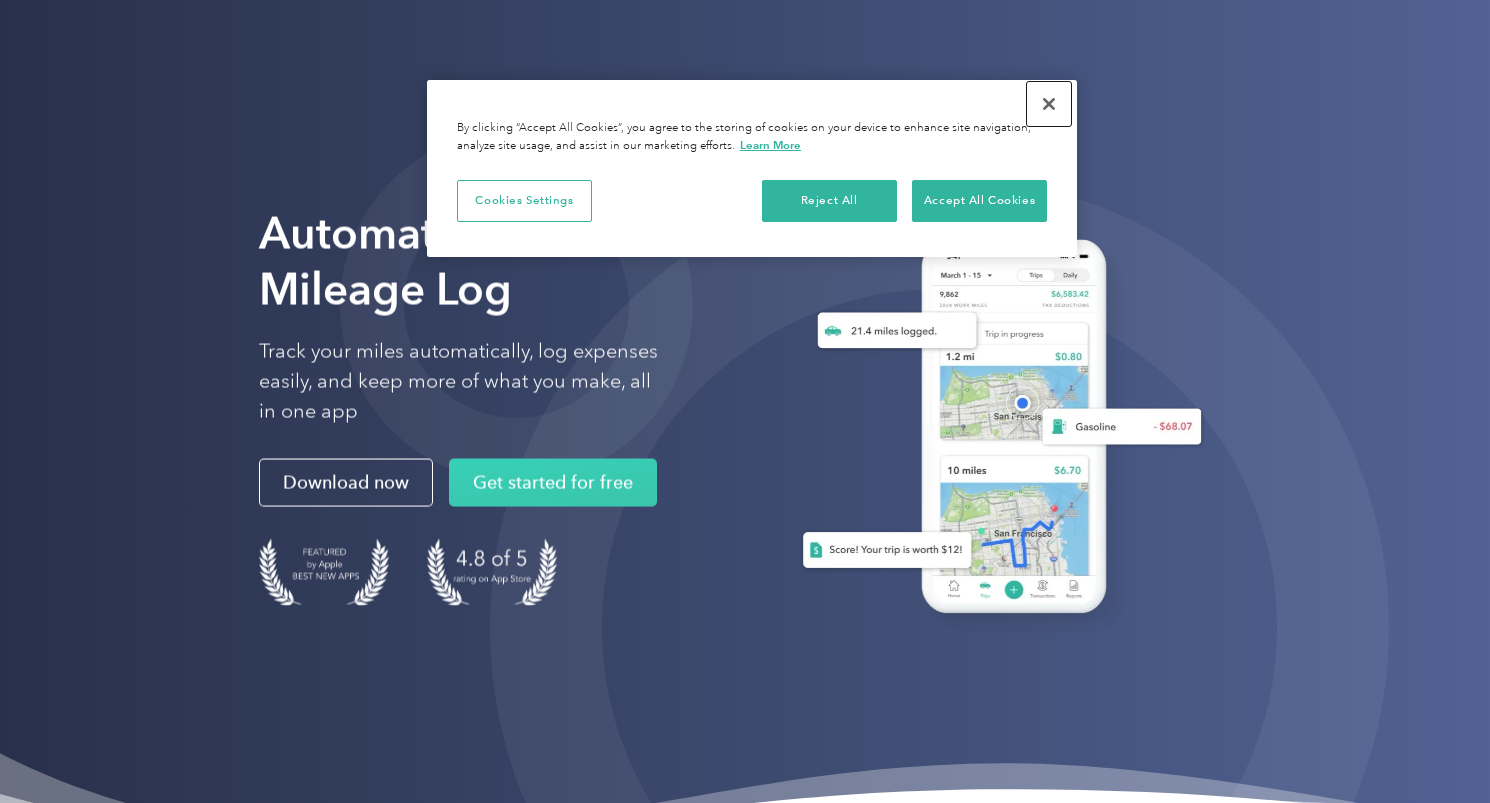 click at bounding box center [1049, 104] 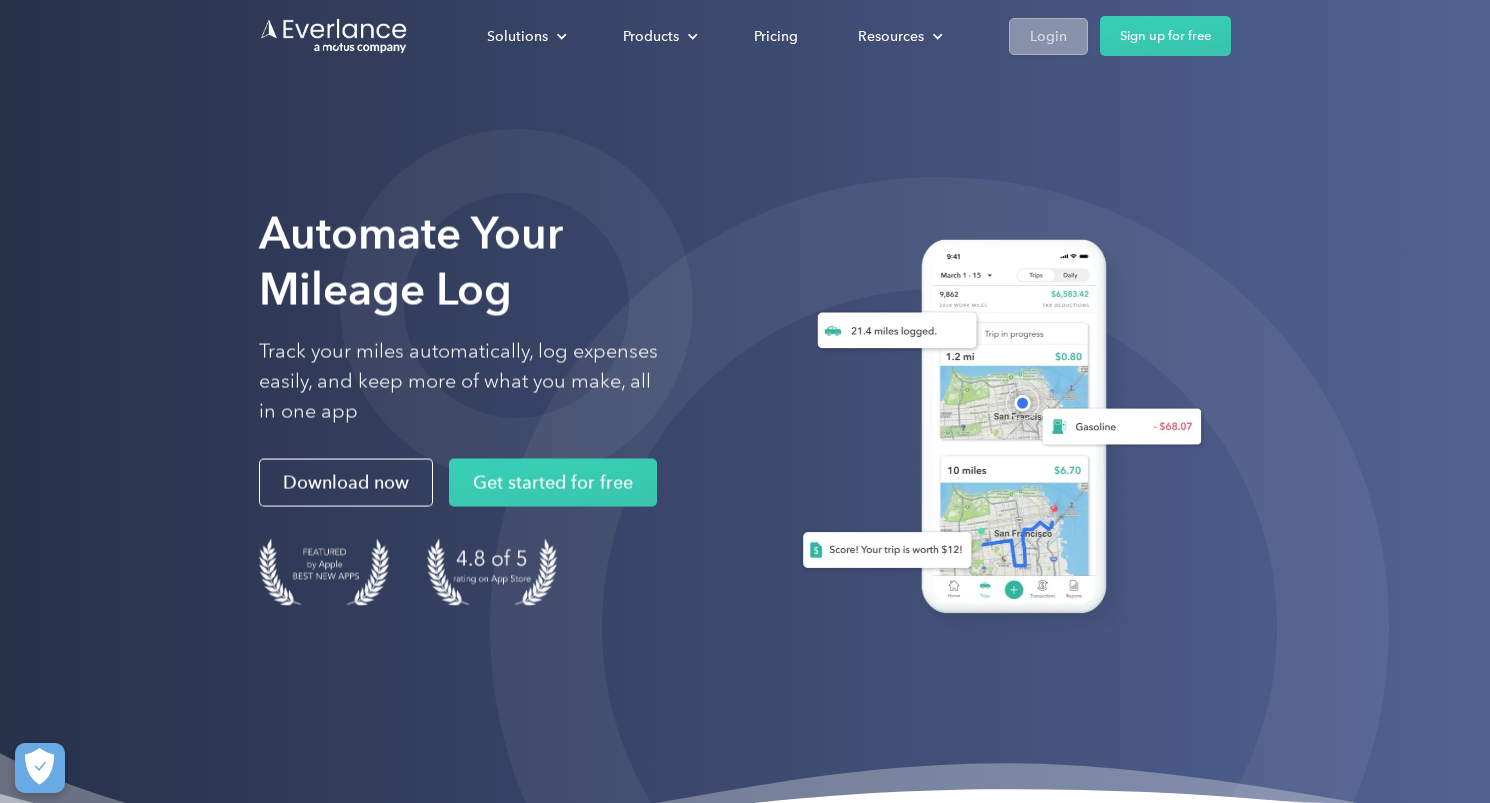 click on "Login" at bounding box center [1048, 35] 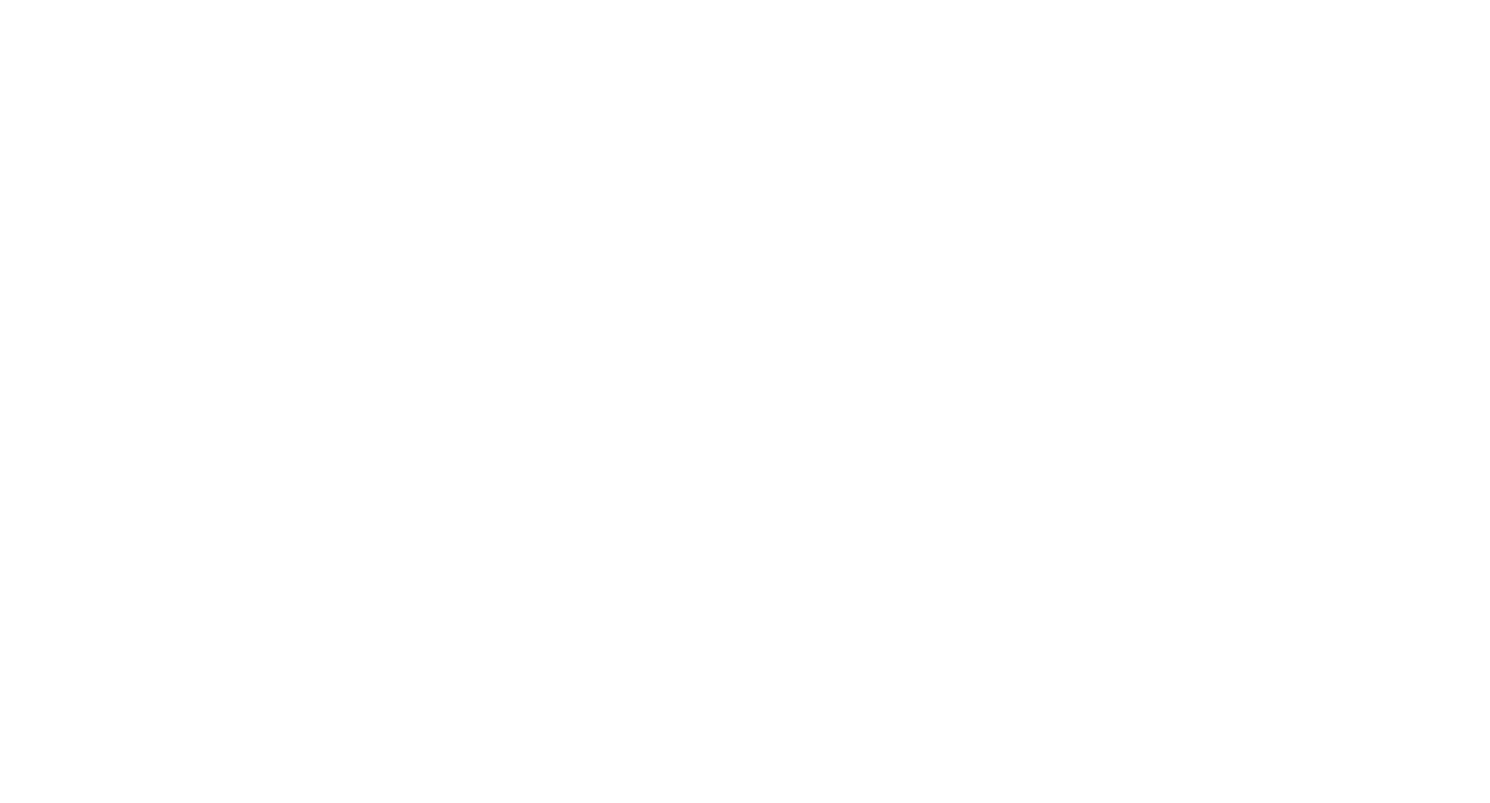 scroll, scrollTop: 0, scrollLeft: 0, axis: both 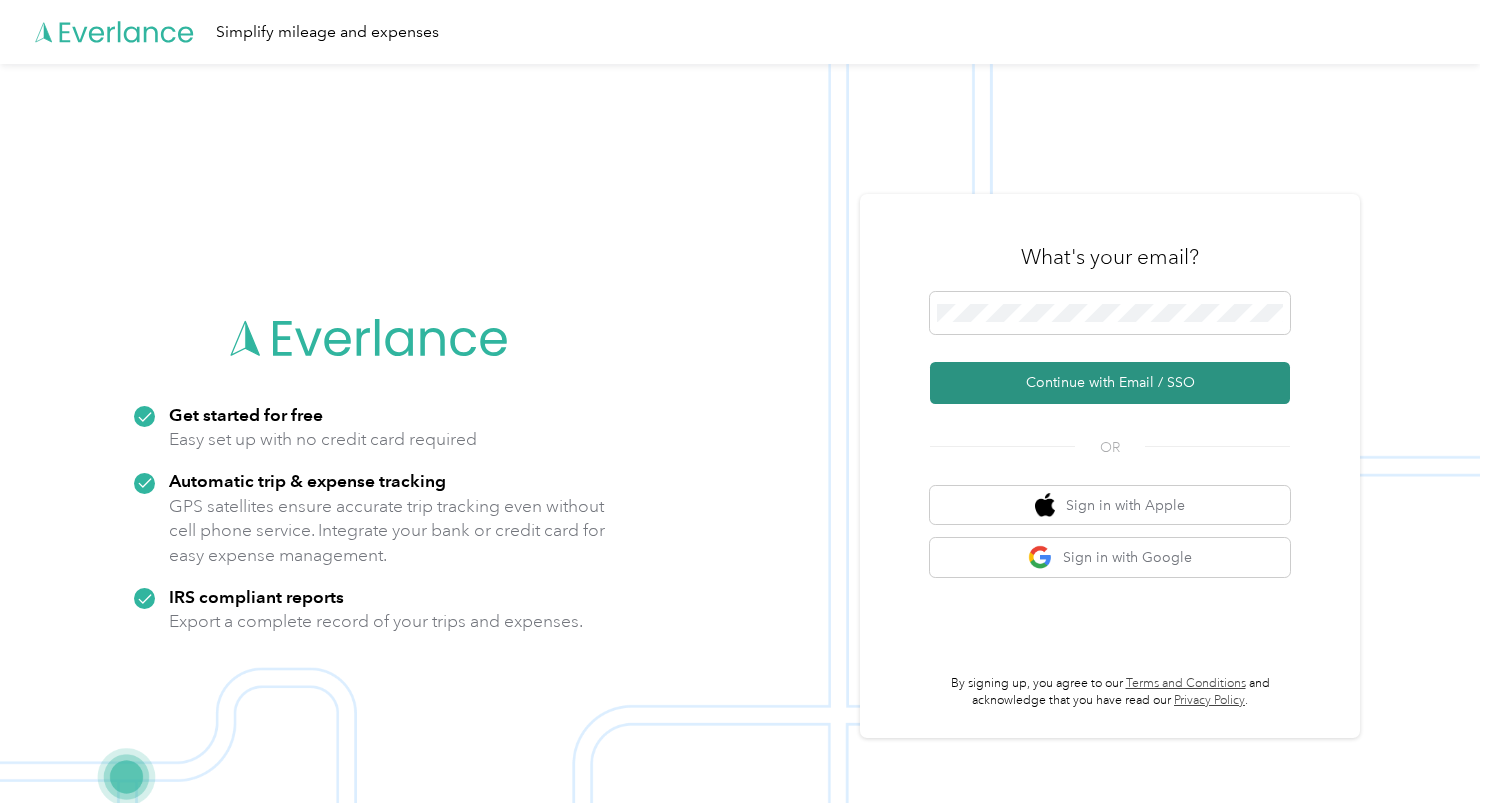 click on "Continue with Email / SSO" at bounding box center (1110, 383) 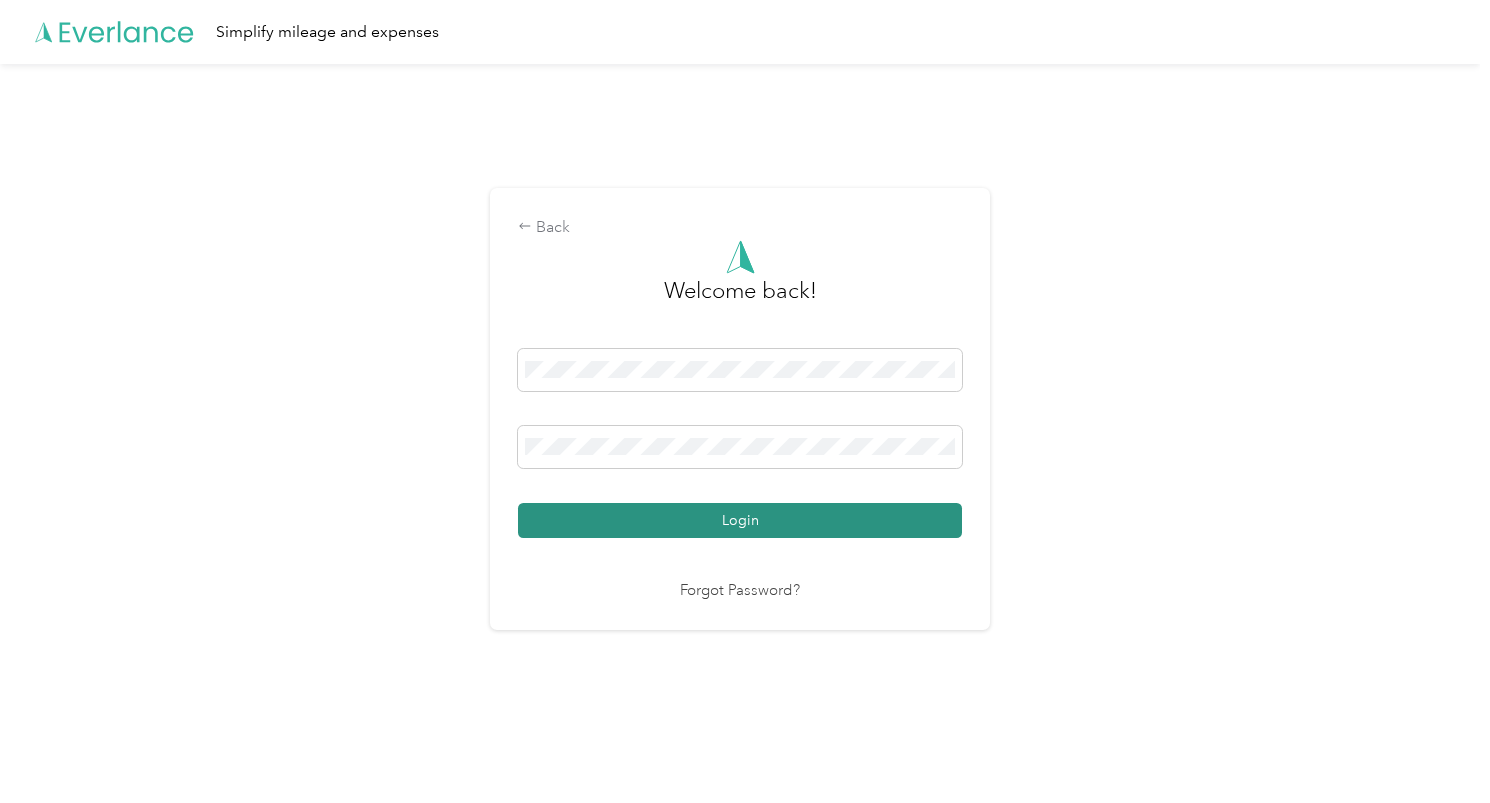 click on "Login" at bounding box center [740, 520] 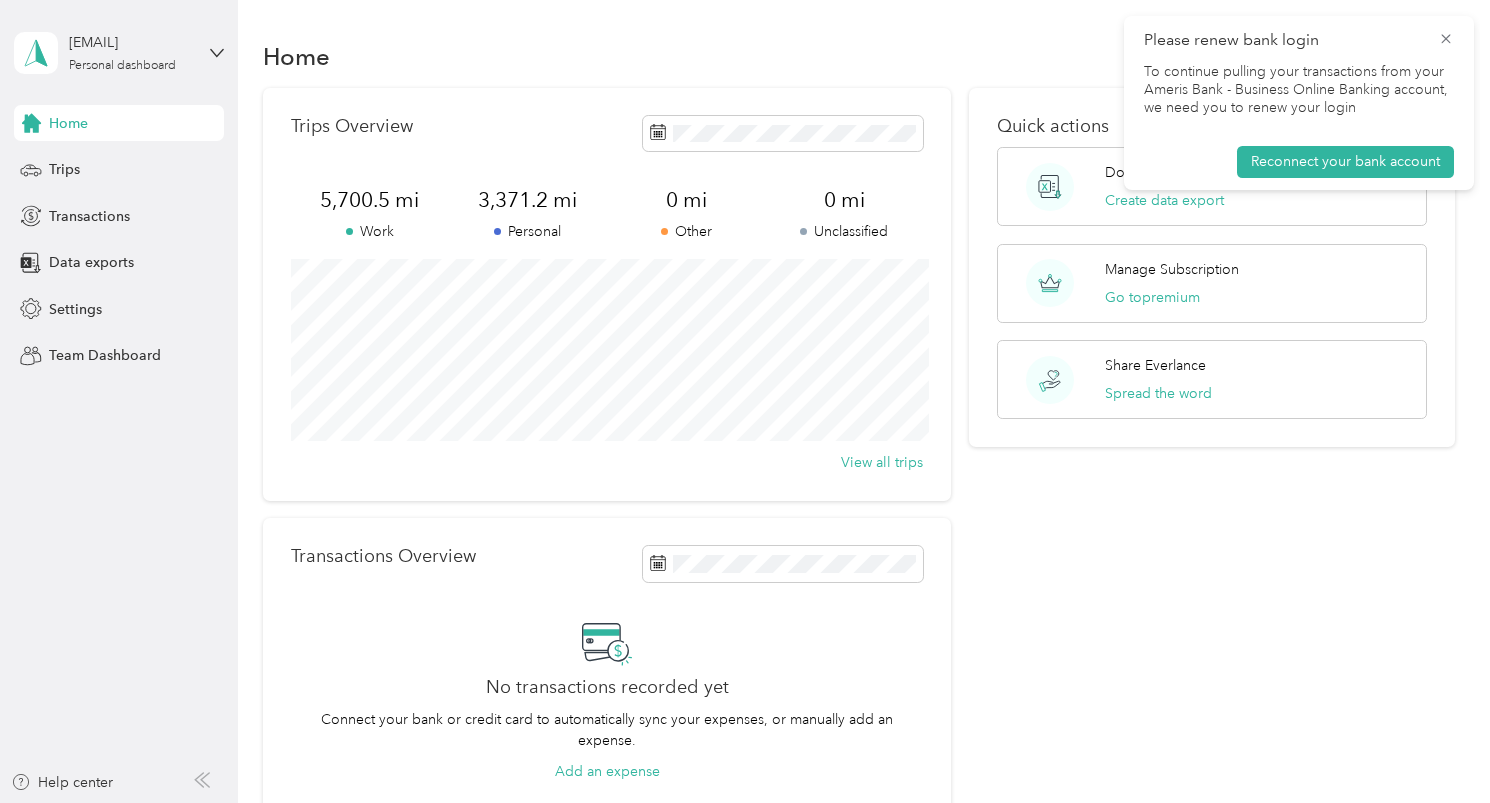 click on "0   mi" at bounding box center [686, 200] 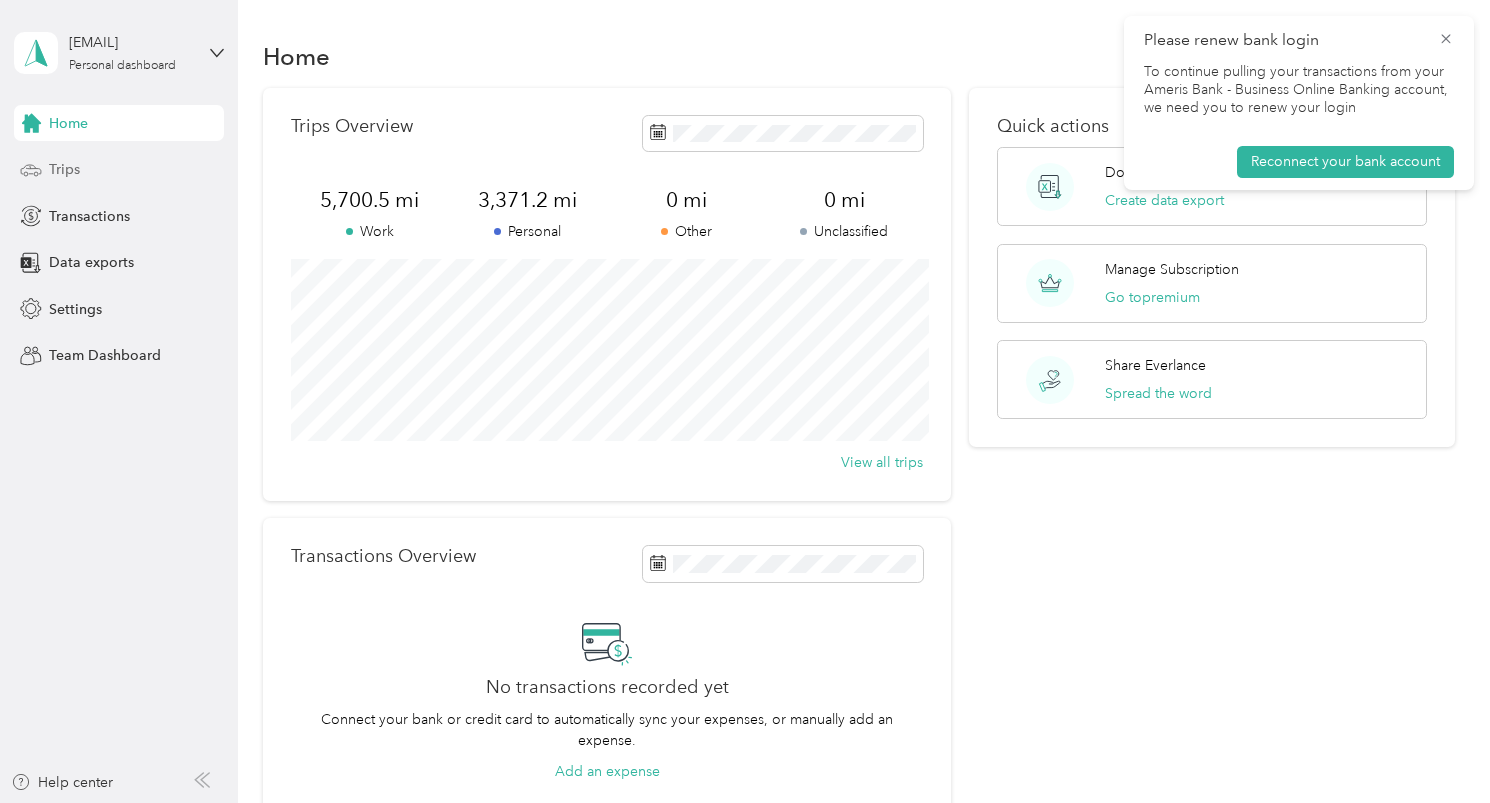 click on "Trips" at bounding box center (64, 169) 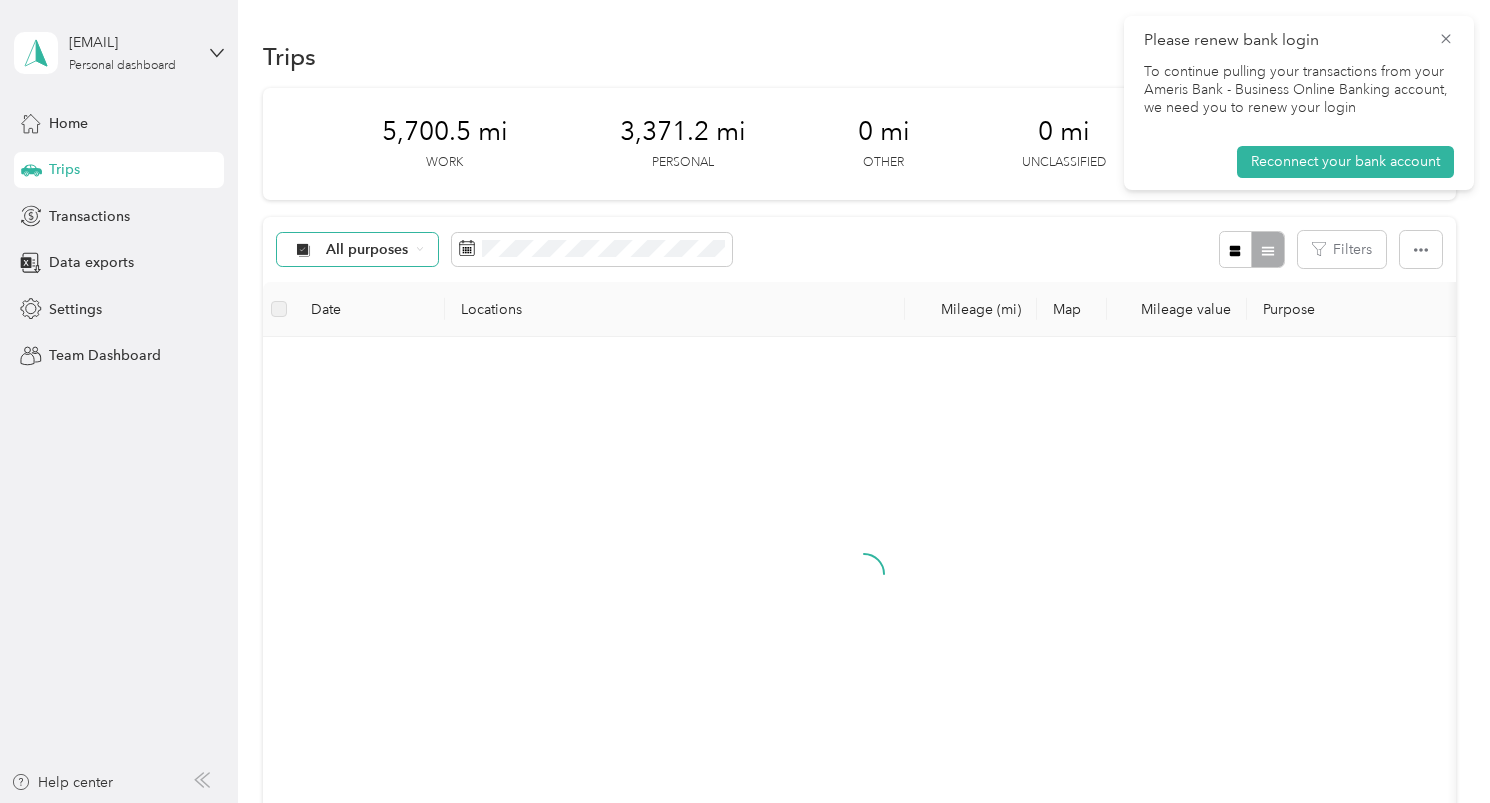 click on "All purposes" at bounding box center [367, 250] 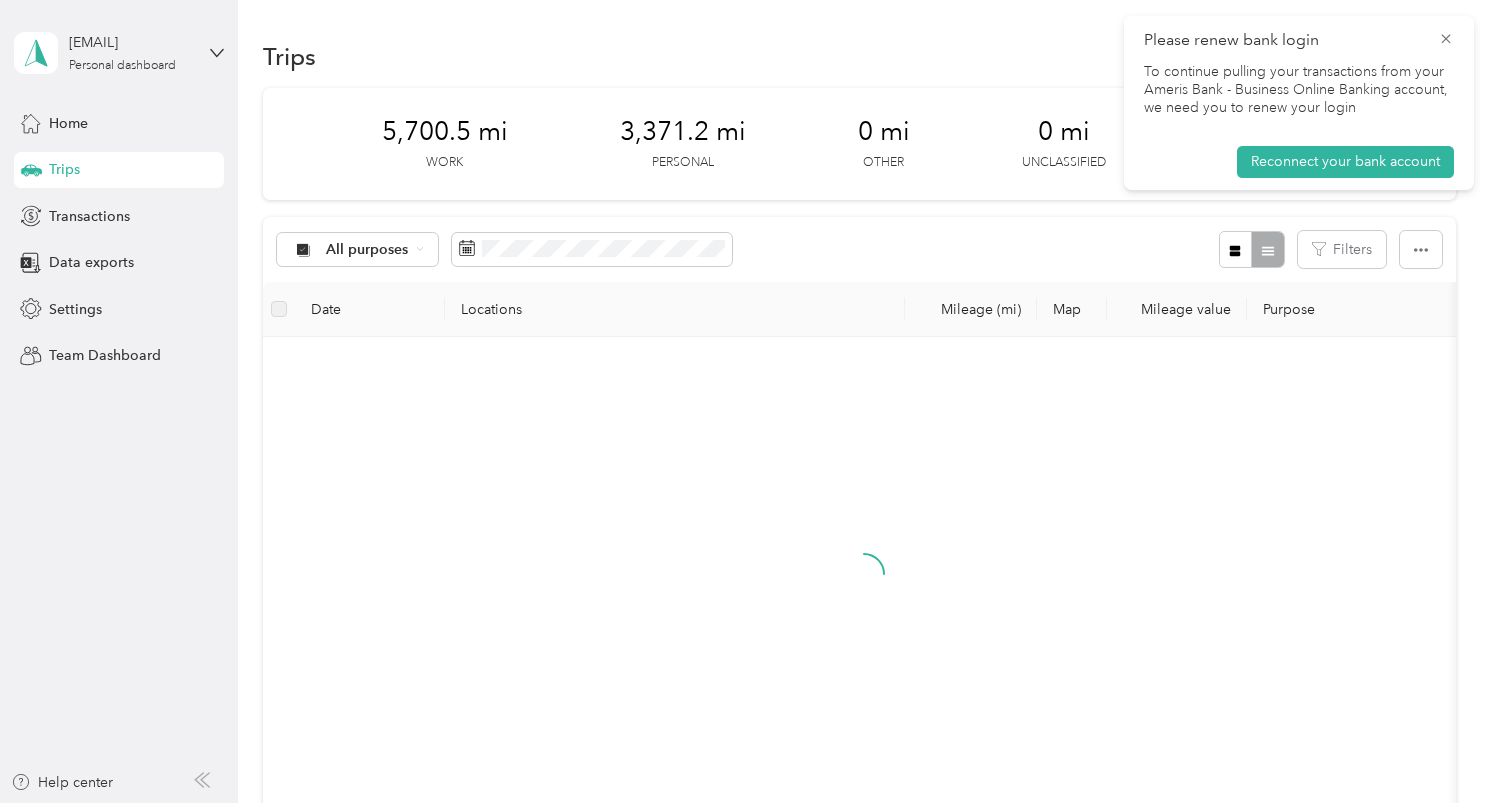 click on "Work" at bounding box center (406, 355) 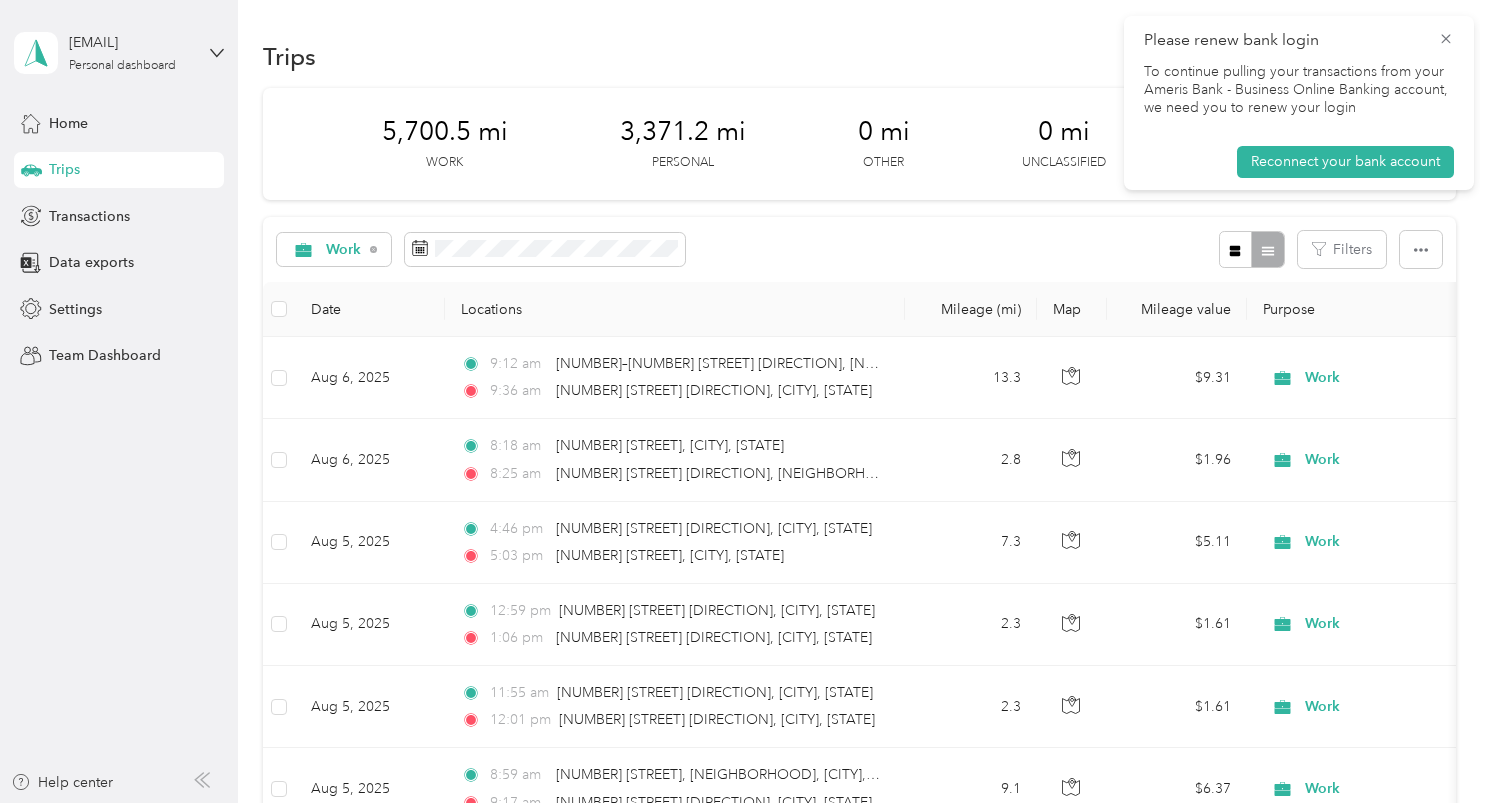 click on "5,700.5   mi Work 3,371.2   mi Personal 0   mi Other 0   mi Unclassified $3,990.35 Value" at bounding box center [859, 144] 